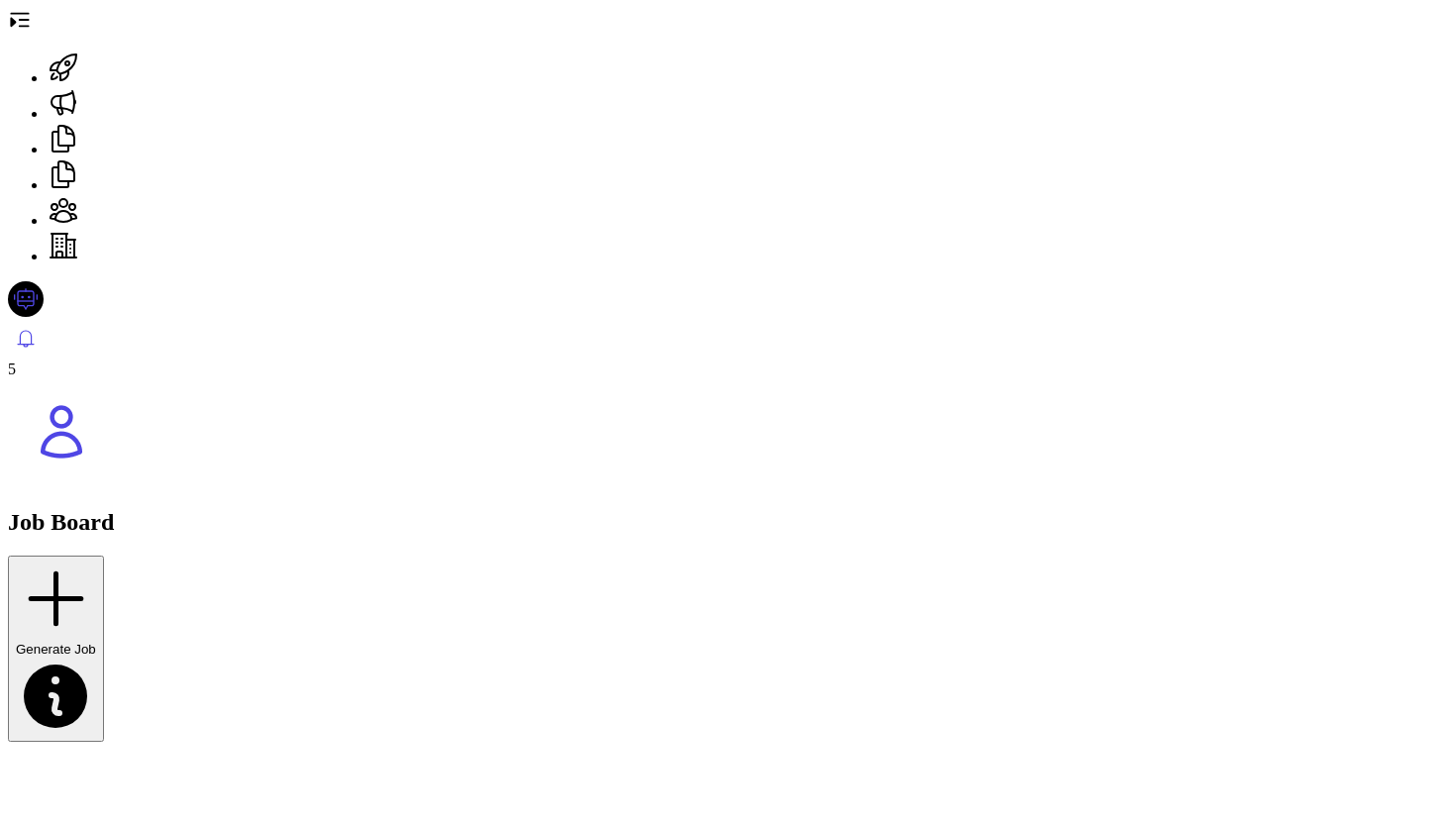 scroll, scrollTop: 0, scrollLeft: 0, axis: both 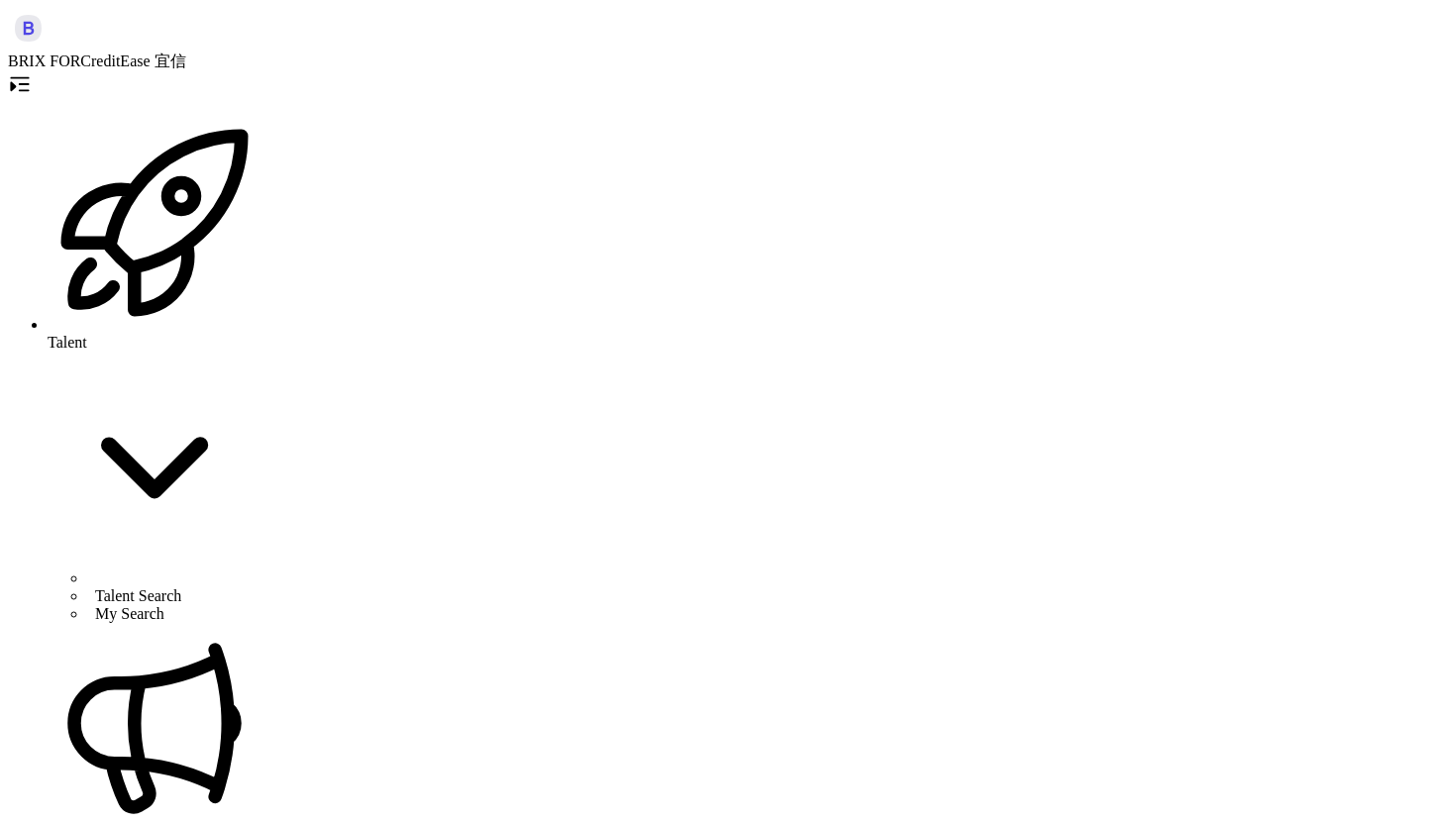 click on "全栈工程师 （北京线下上班） Active Invite Talents Add Assessment AI Talent Analyzer New Feature Optimize Your Recruitment with AI by 50% Your AI assistant has created a scoring system to boost recruiting efficiency. Check and adjust criteria to fine-tune results. 8   Applications 8 AI-Screening 0 Interview 0 Offer 0 Onboarding 0 Rejected" at bounding box center (728, 6029) 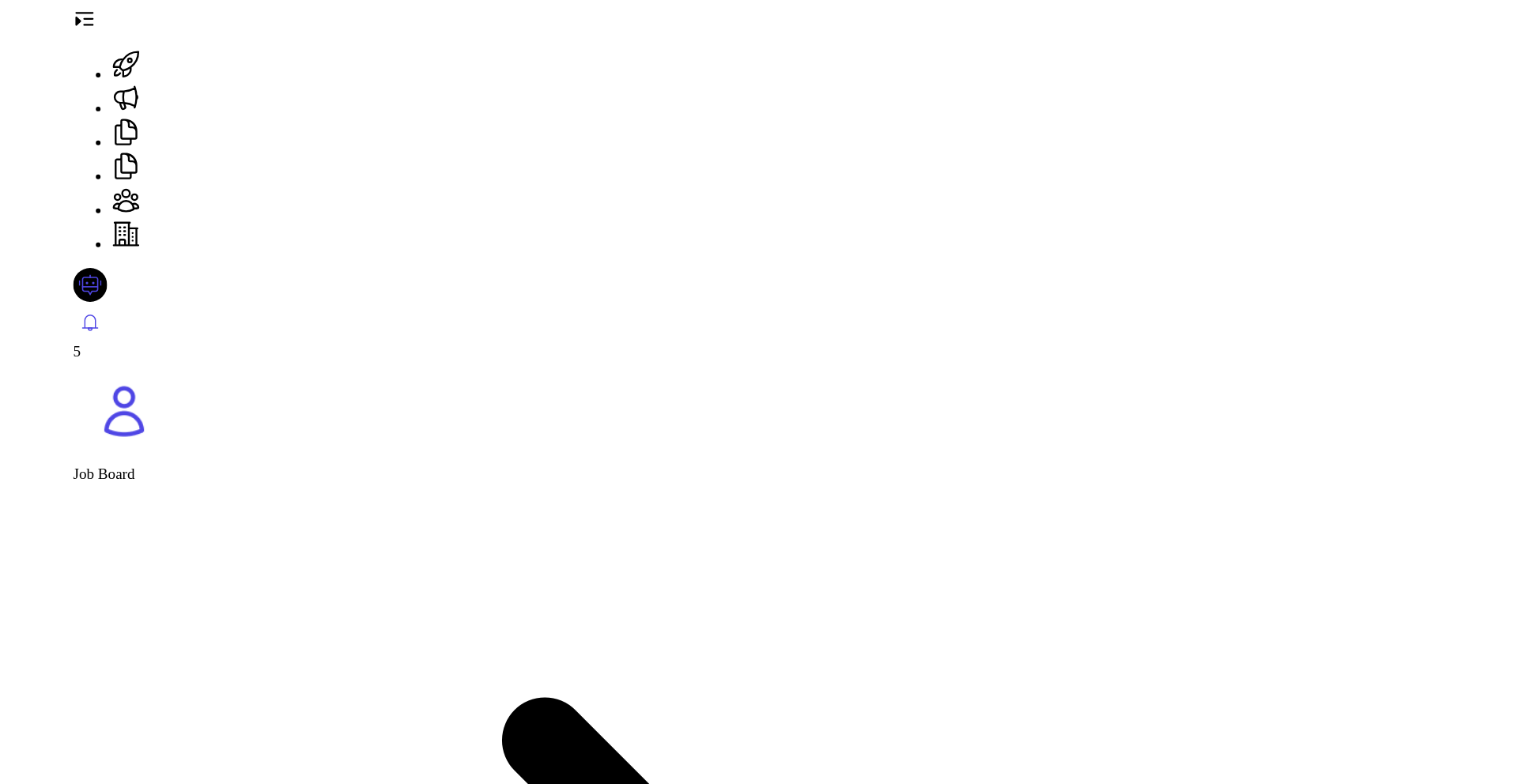 scroll, scrollTop: 0, scrollLeft: 0, axis: both 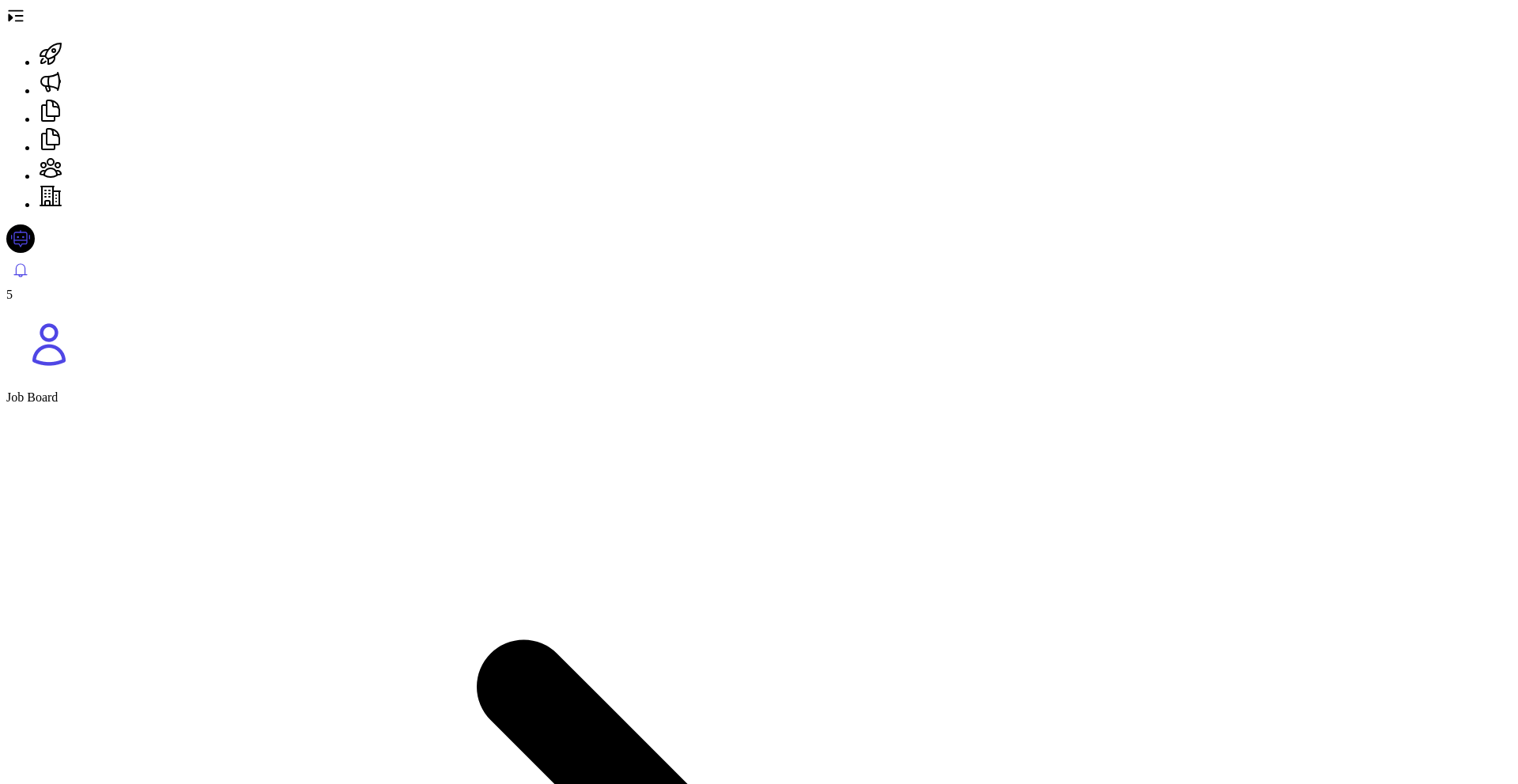 click at bounding box center [16, 16] 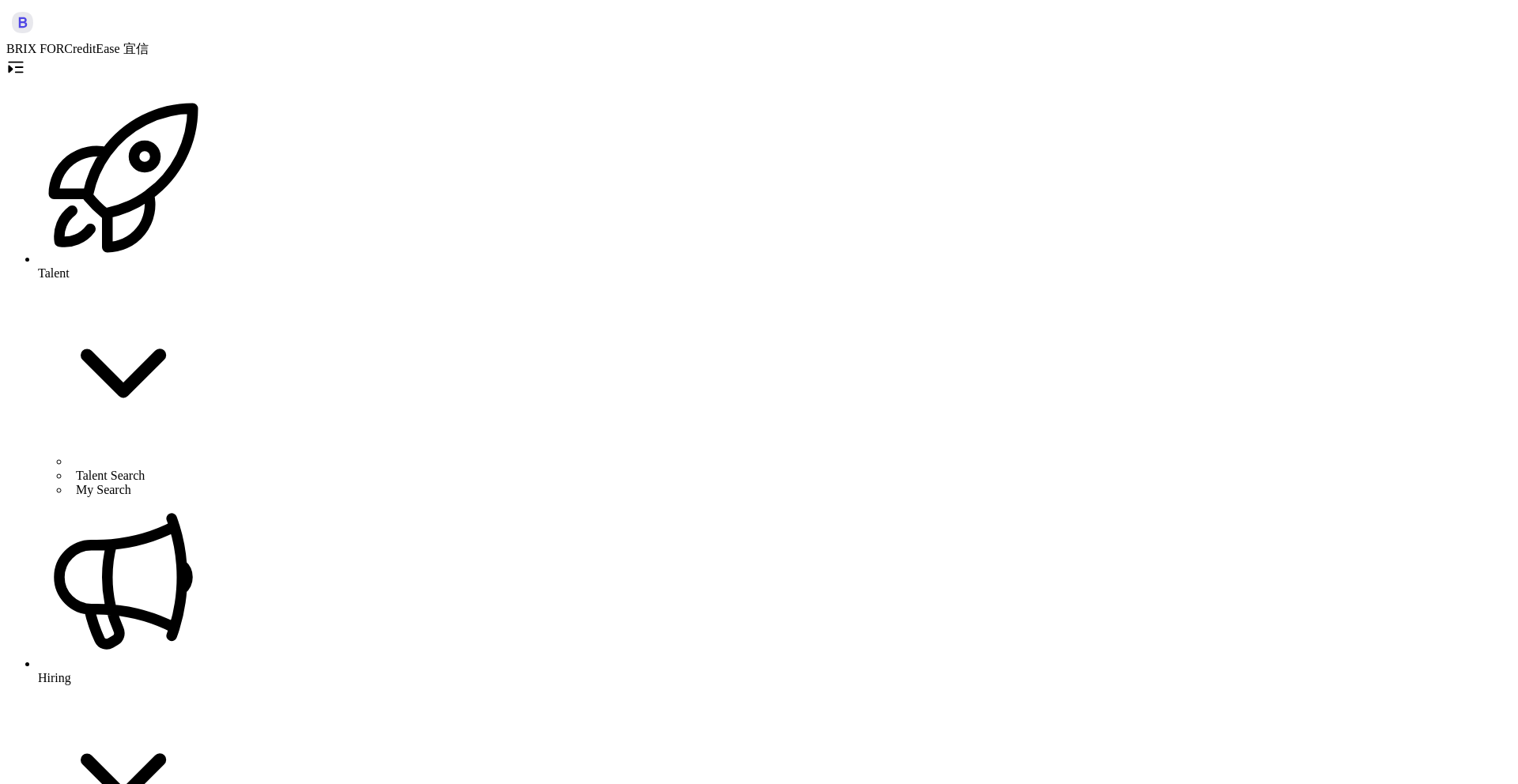 scroll, scrollTop: 256, scrollLeft: 0, axis: vertical 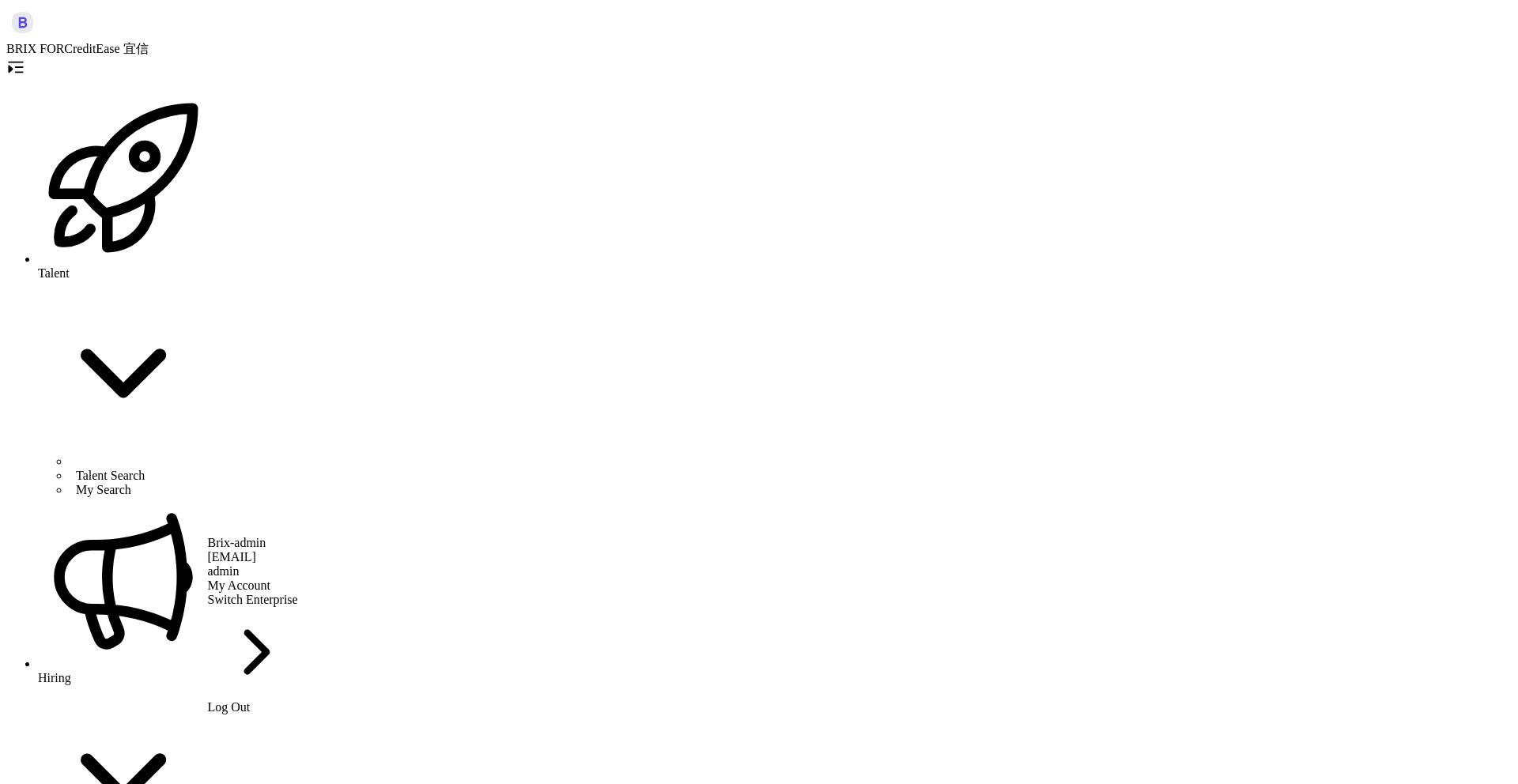 click on "Switch Enterprise" at bounding box center [253, 646] 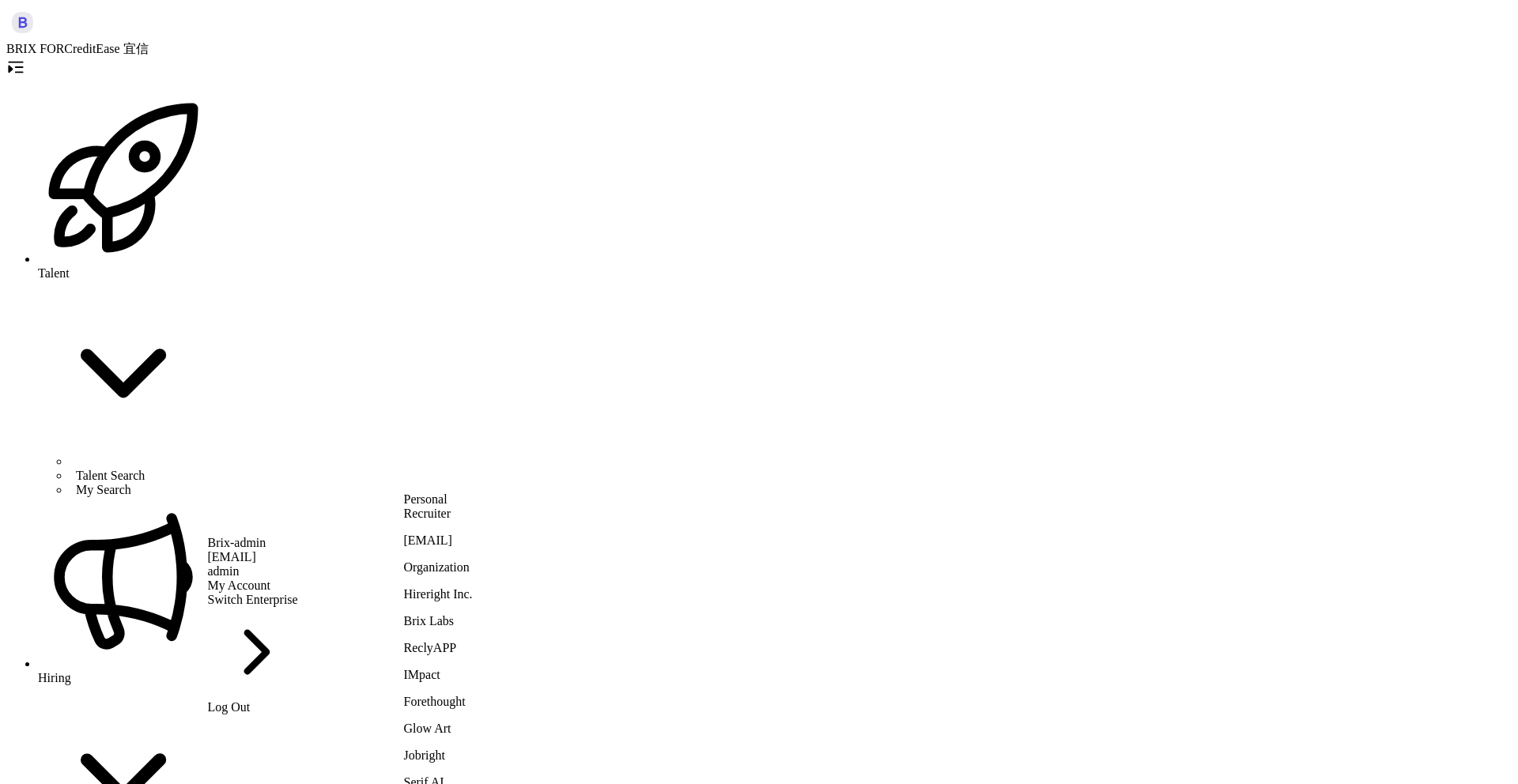 scroll, scrollTop: 1895, scrollLeft: 0, axis: vertical 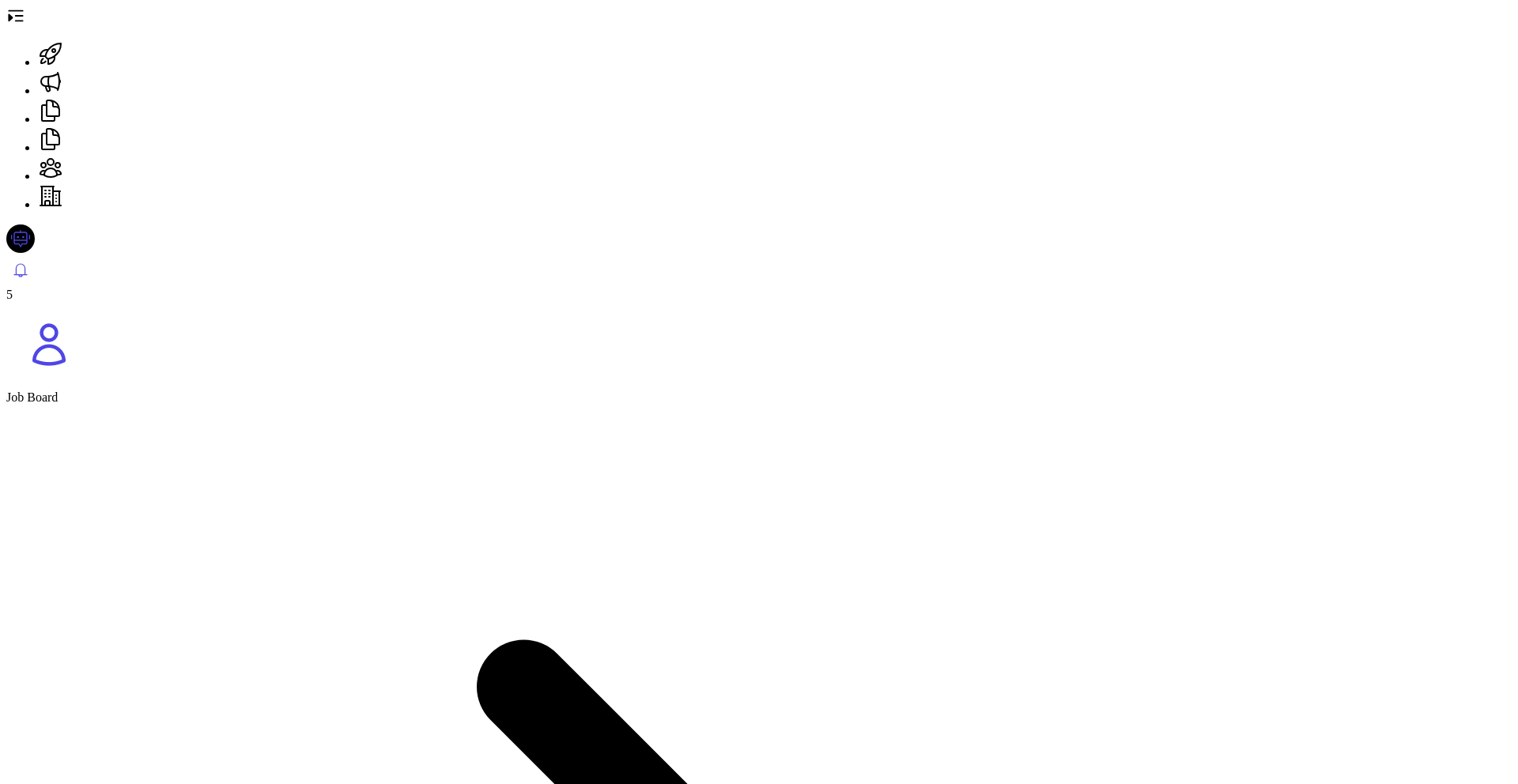 click on "Job Board" at bounding box center [32, 397] 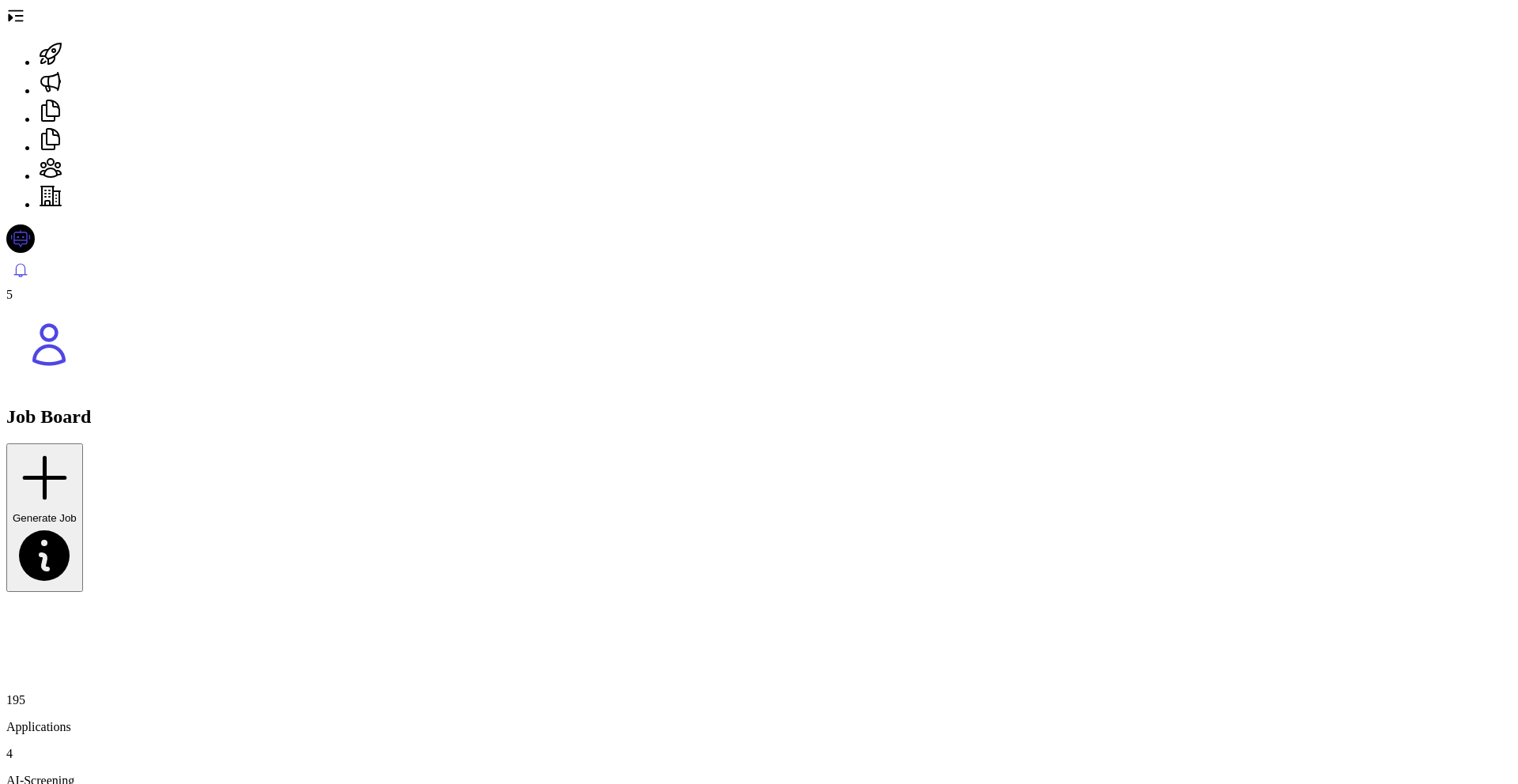click on "Job Board" at bounding box center (759, 416) 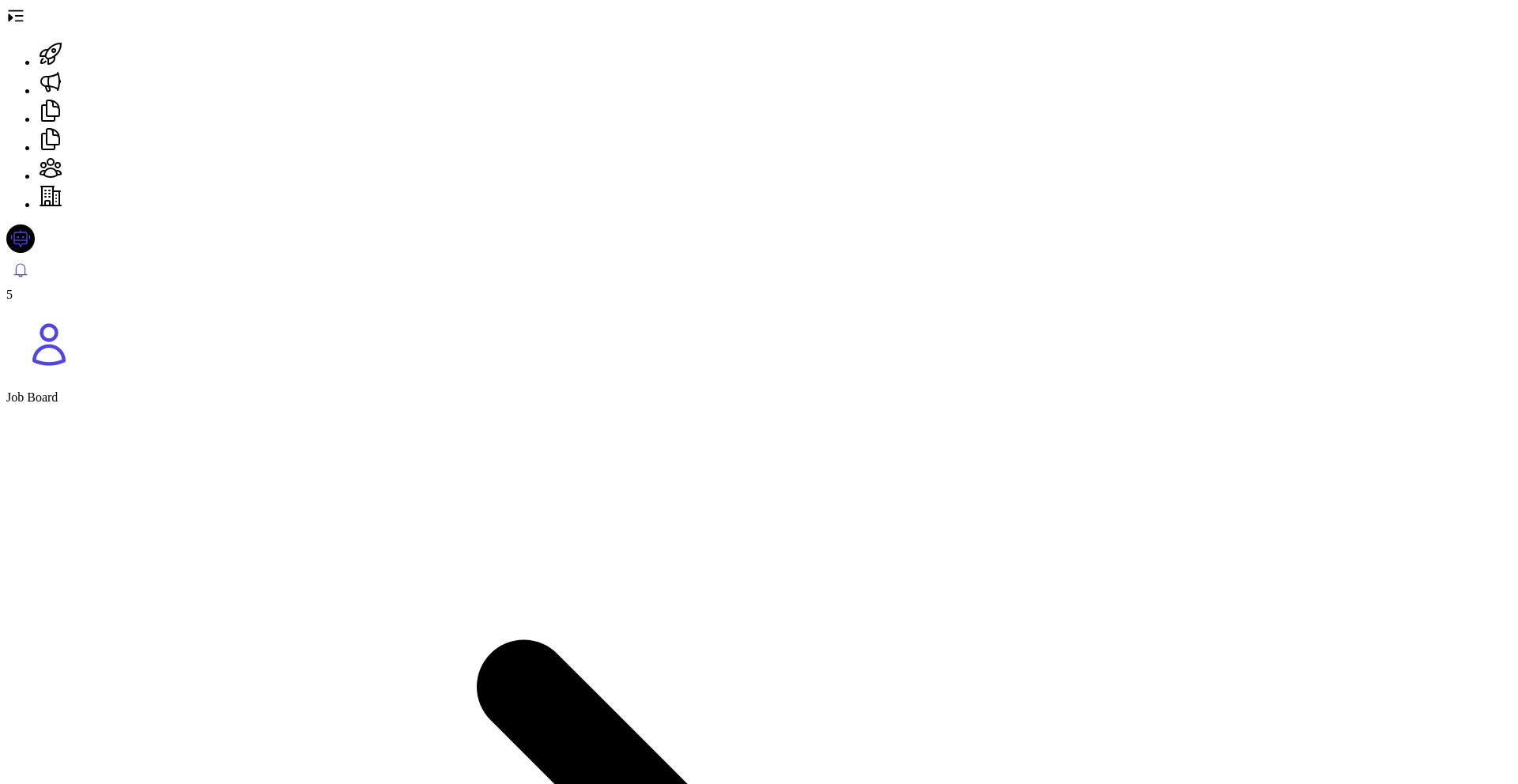 click at bounding box center [759, 5107] 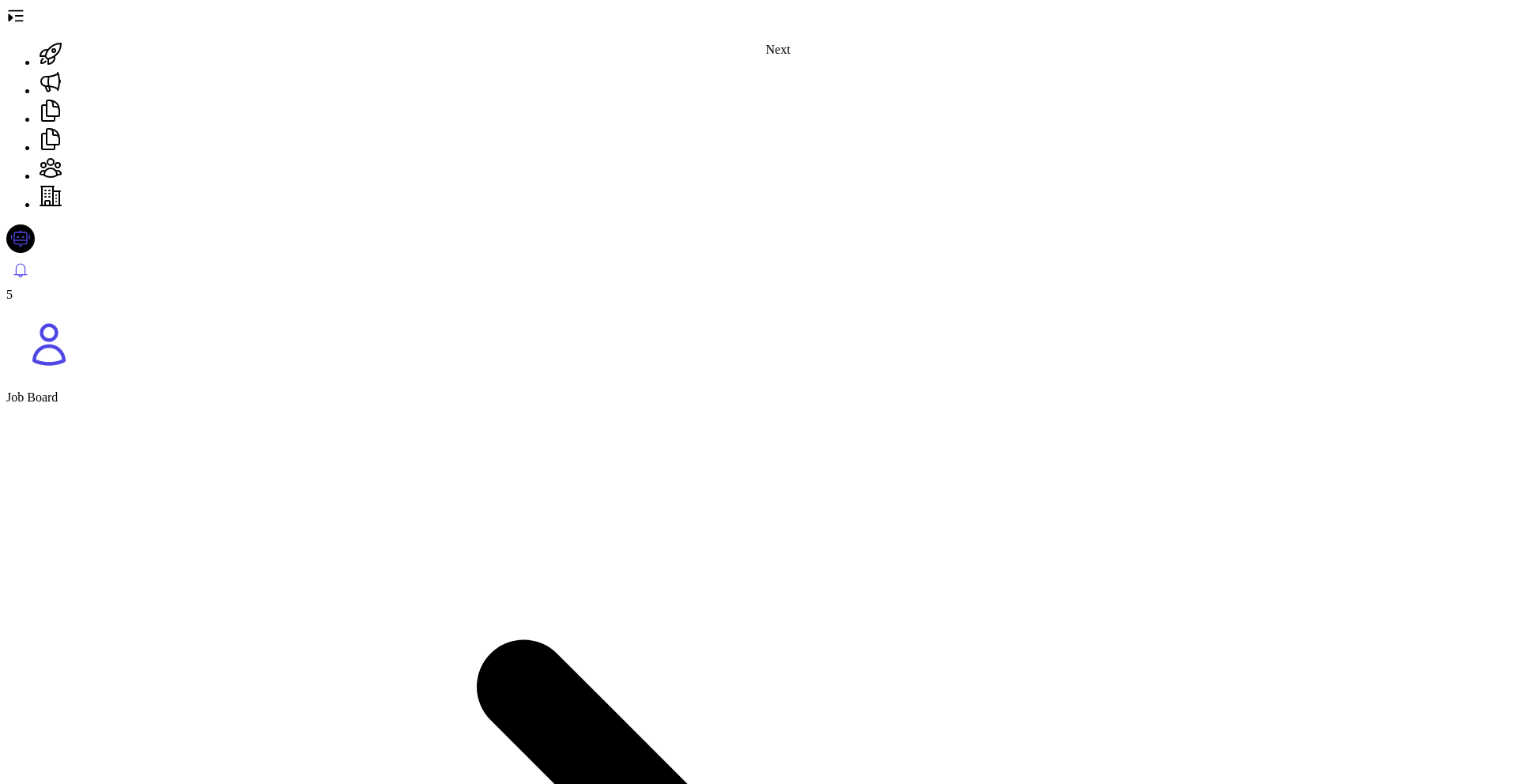 click at bounding box center (25, 13628) 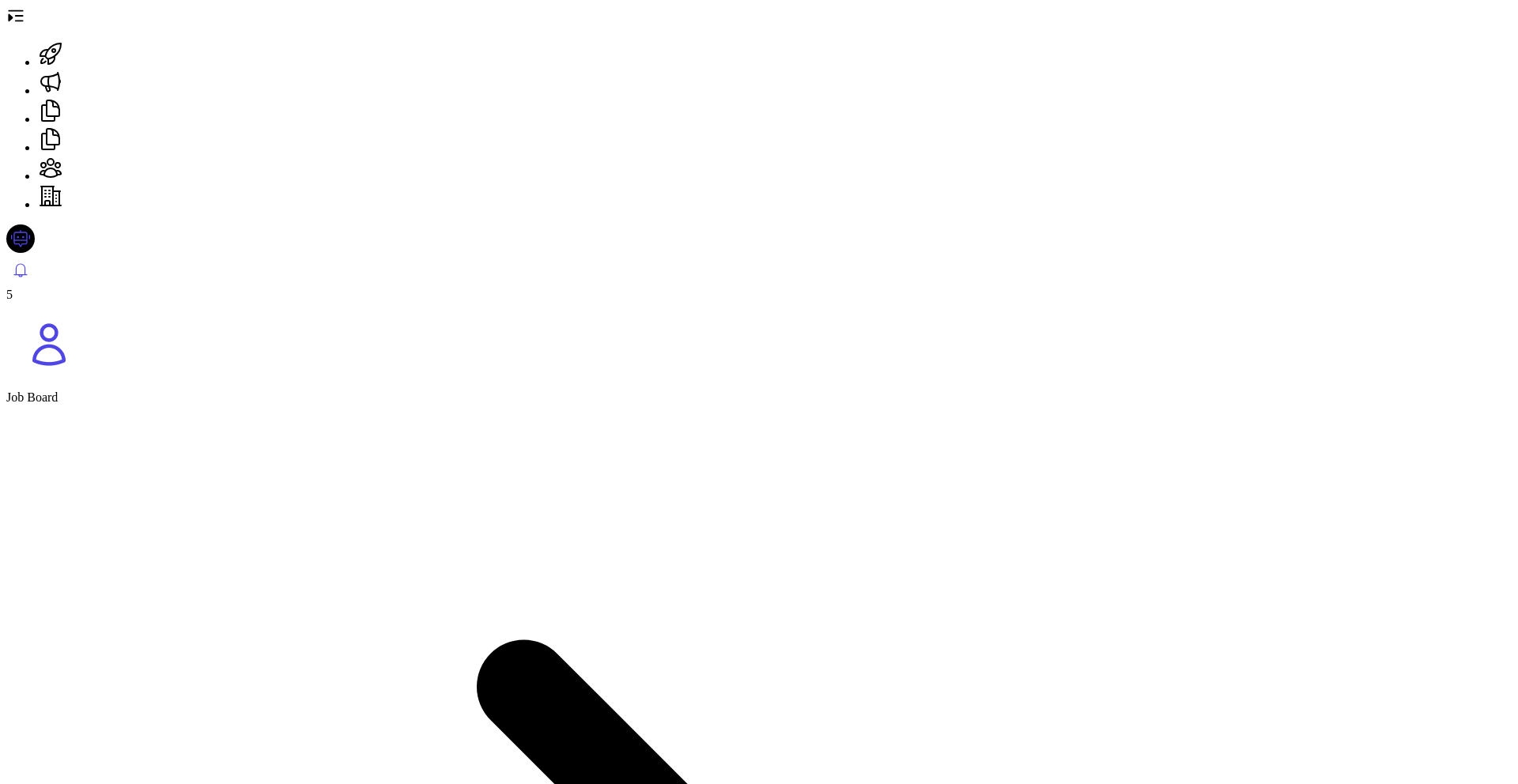 scroll, scrollTop: 2386, scrollLeft: 0, axis: vertical 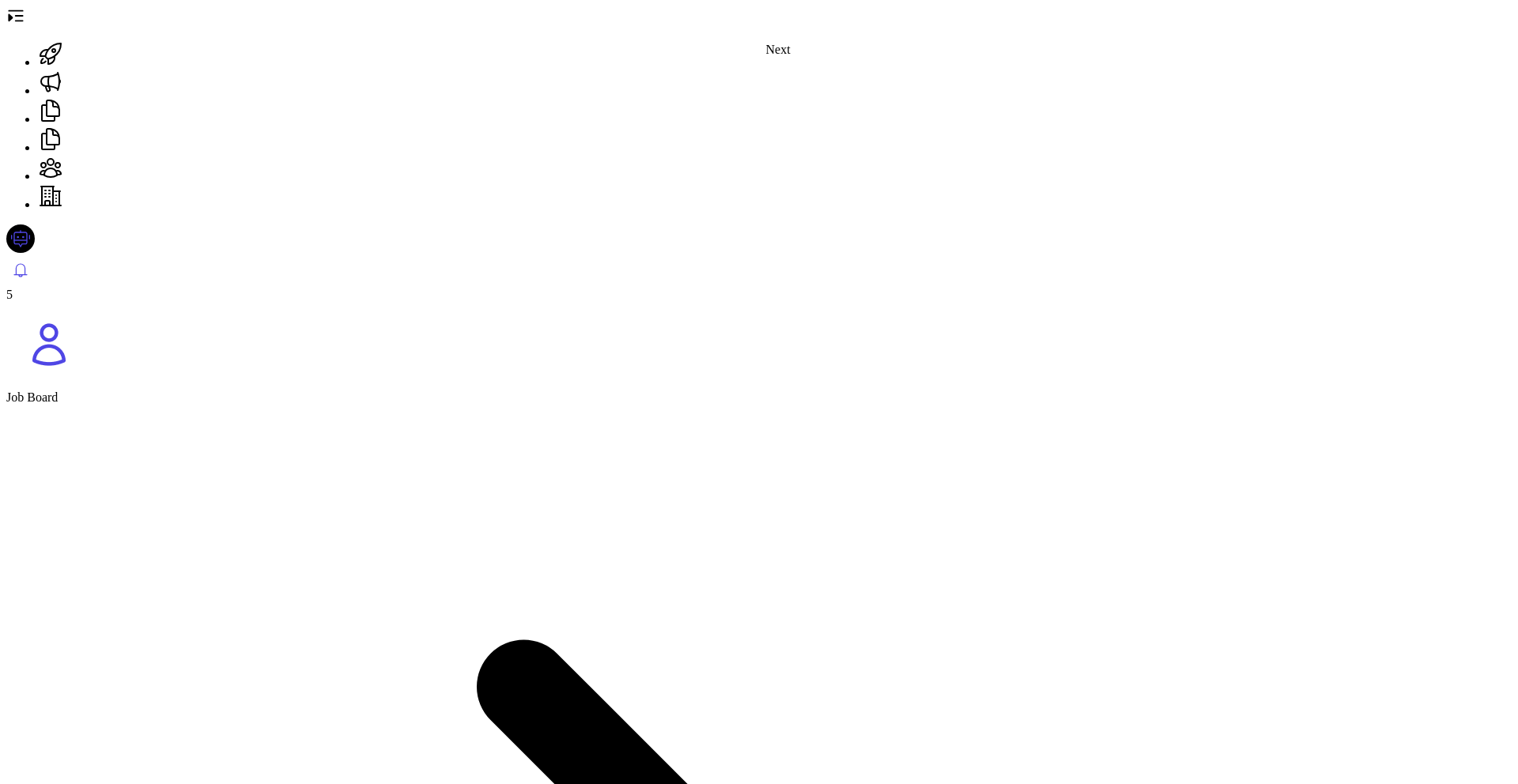 click at bounding box center (13, 13616) 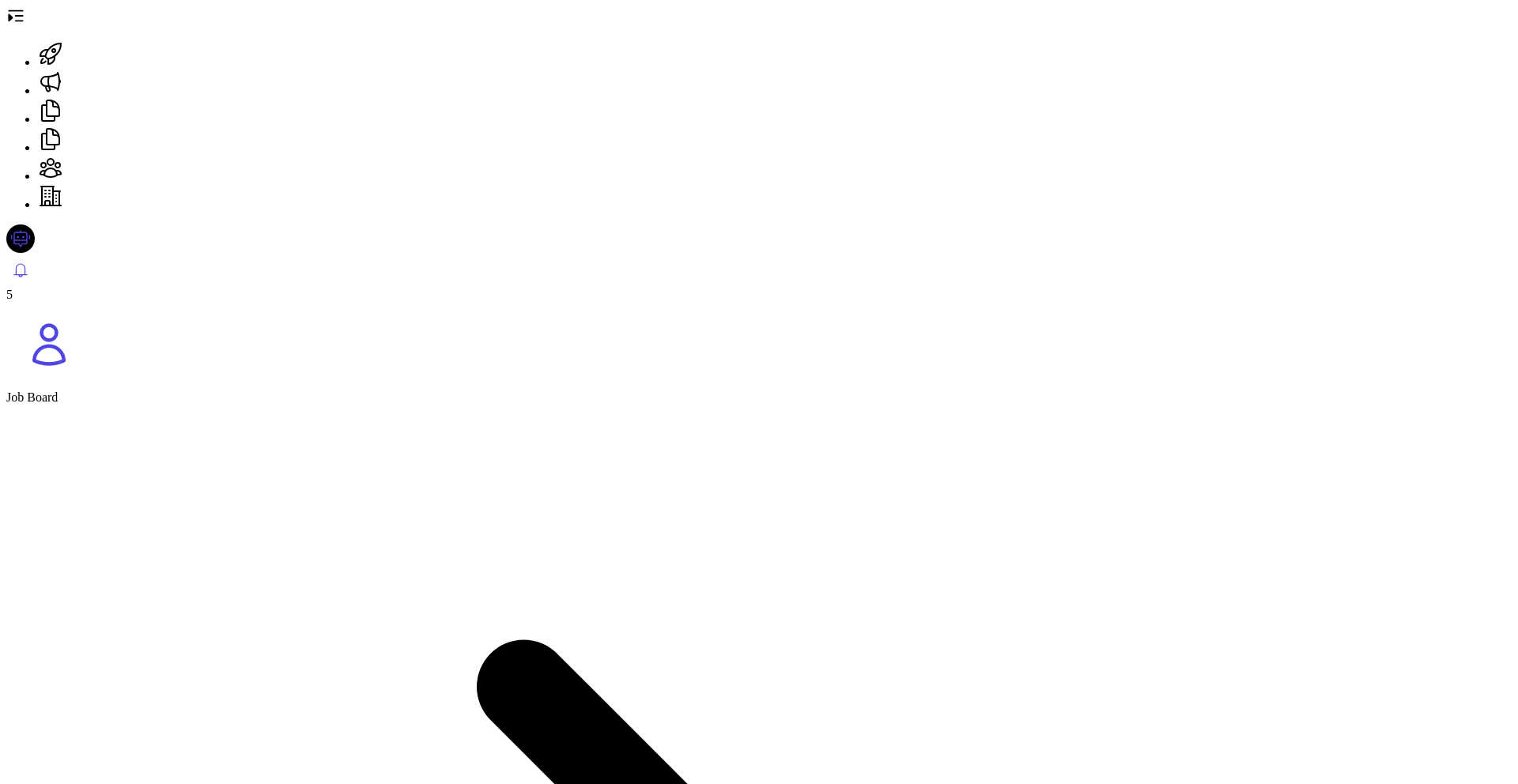 scroll, scrollTop: 767, scrollLeft: 0, axis: vertical 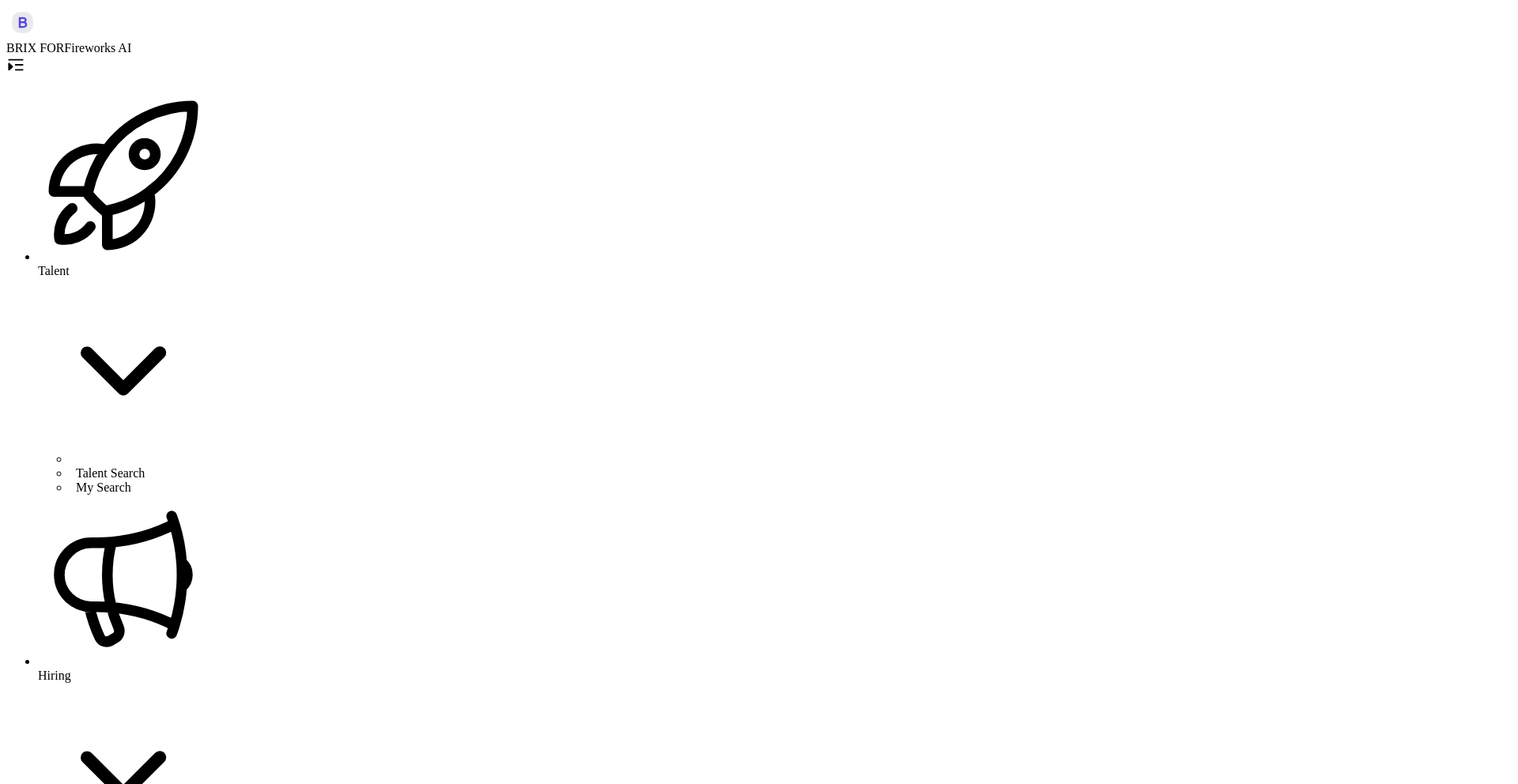 click on "Job Board" at bounding box center [139, 878] 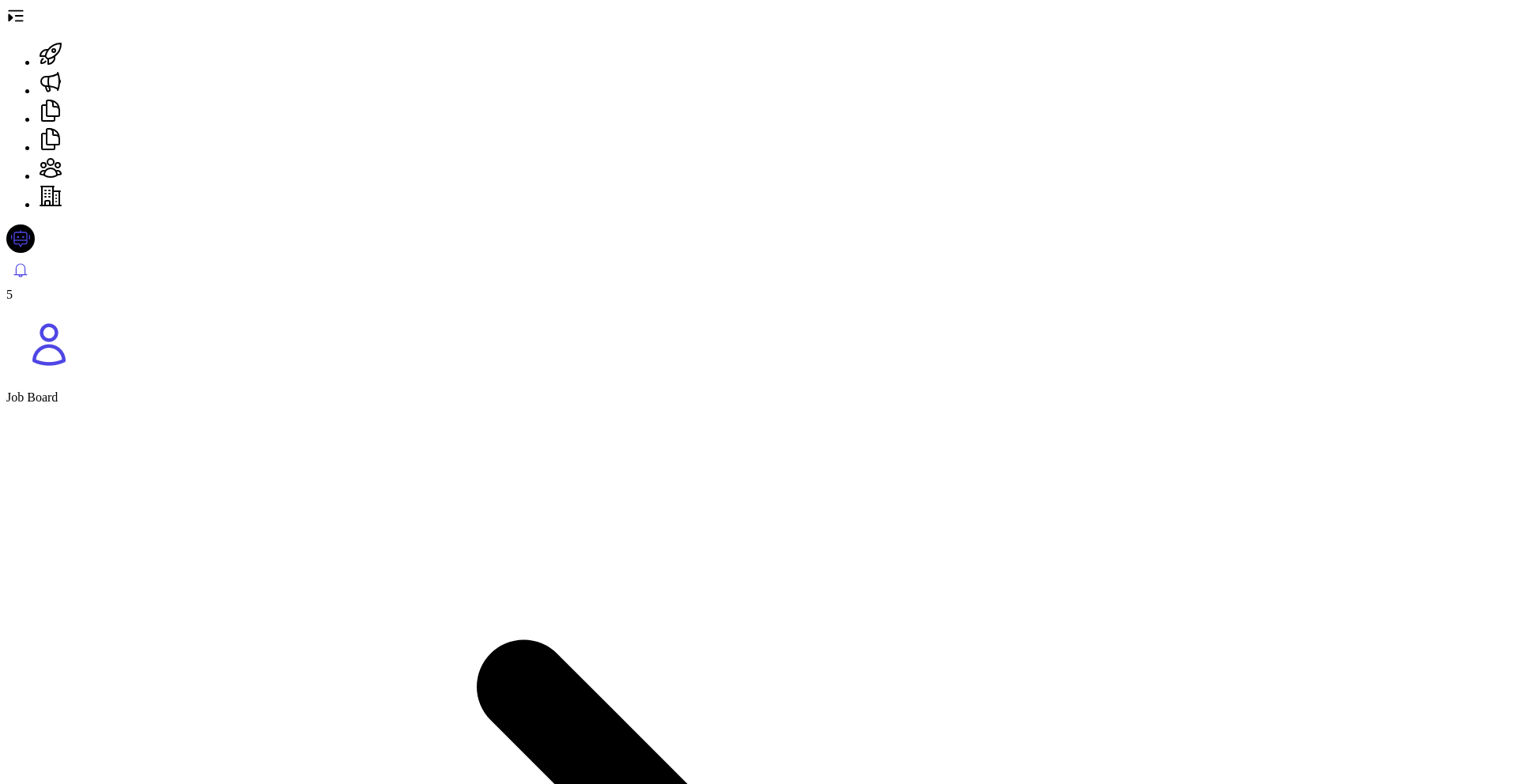 scroll, scrollTop: 416, scrollLeft: 0, axis: vertical 